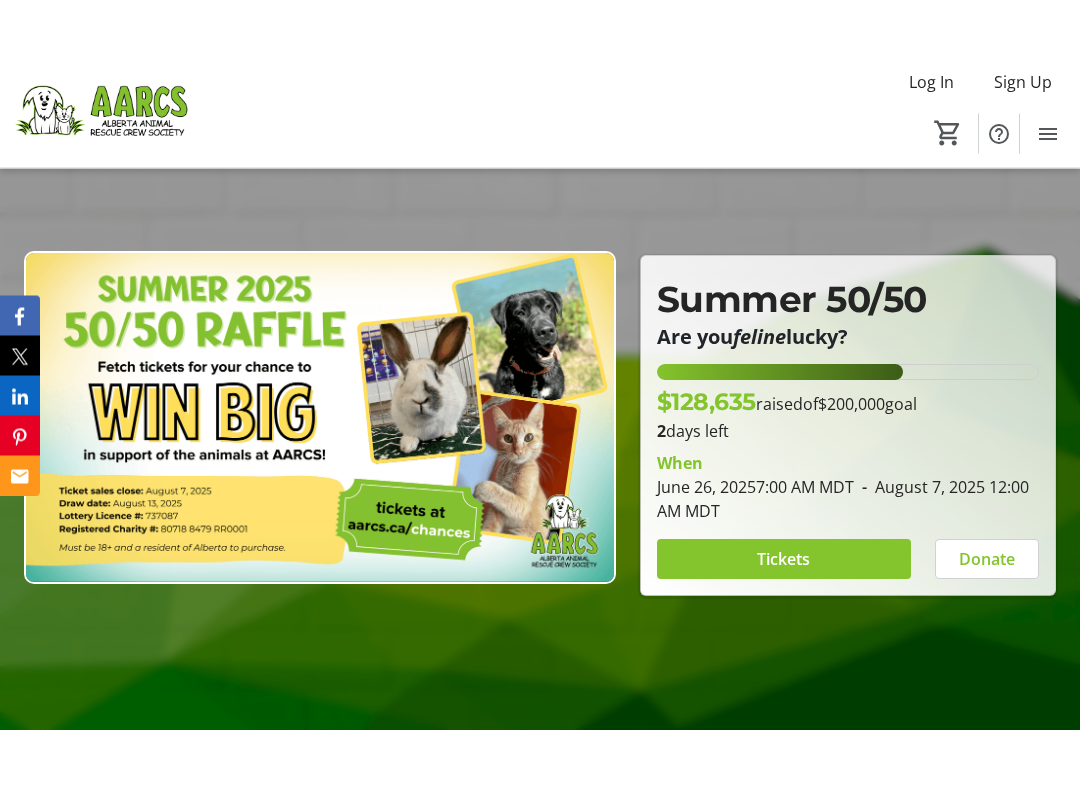 scroll, scrollTop: 111, scrollLeft: 0, axis: vertical 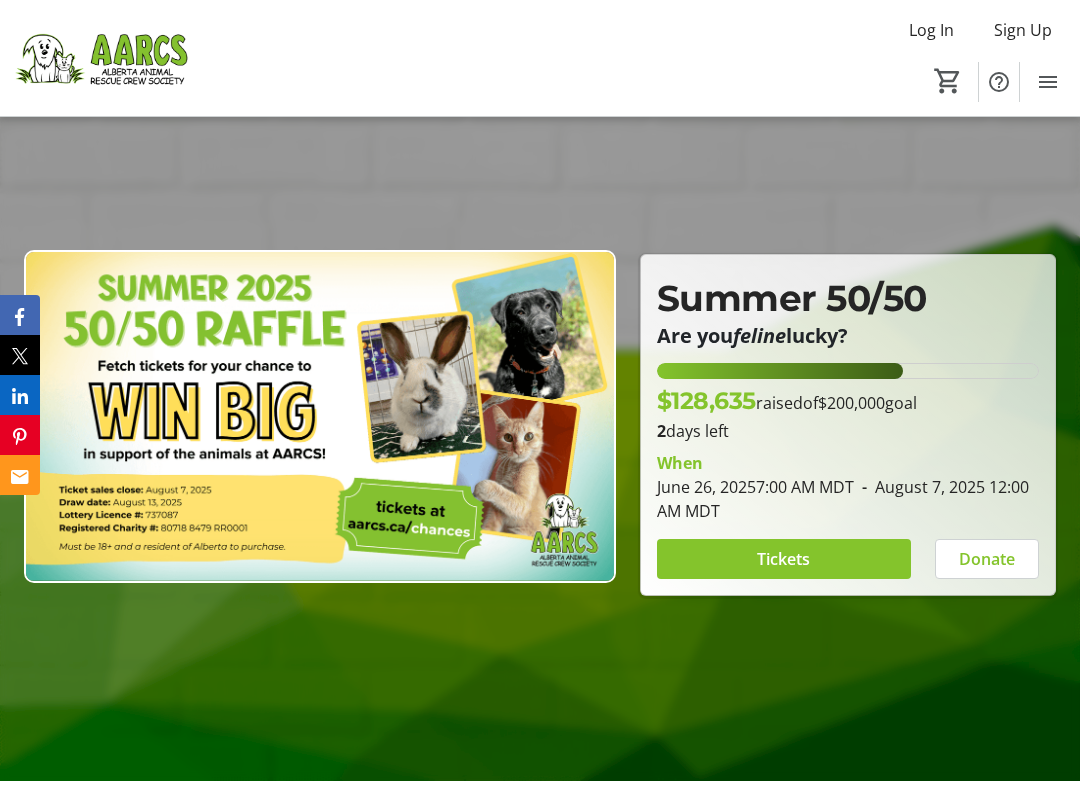 click at bounding box center [784, 559] 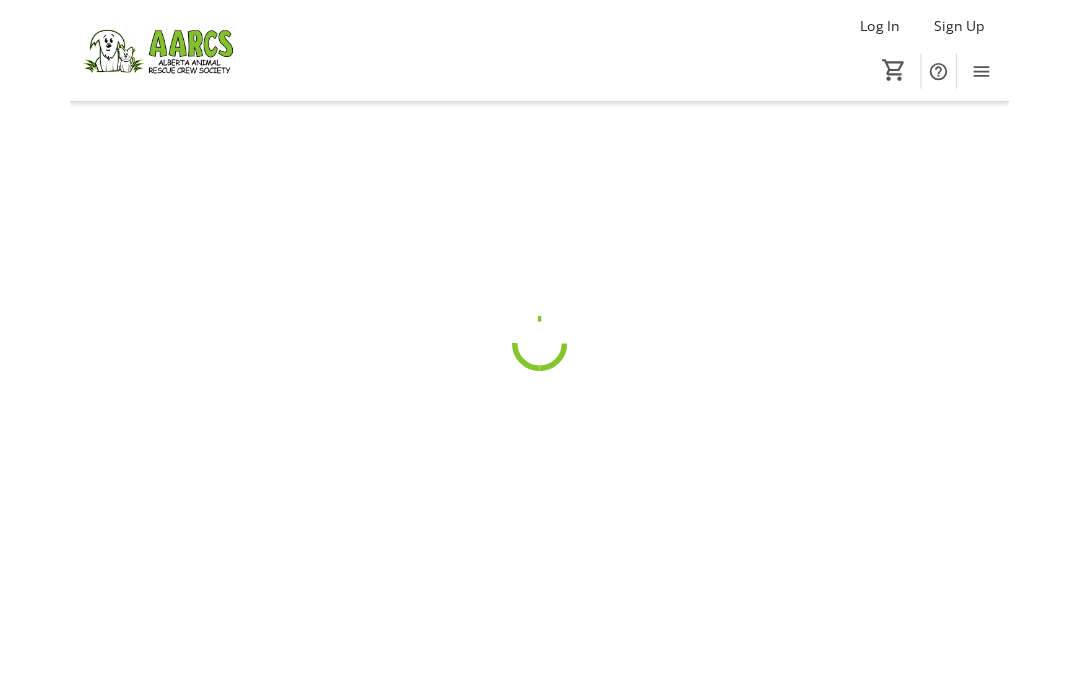 scroll, scrollTop: 0, scrollLeft: 0, axis: both 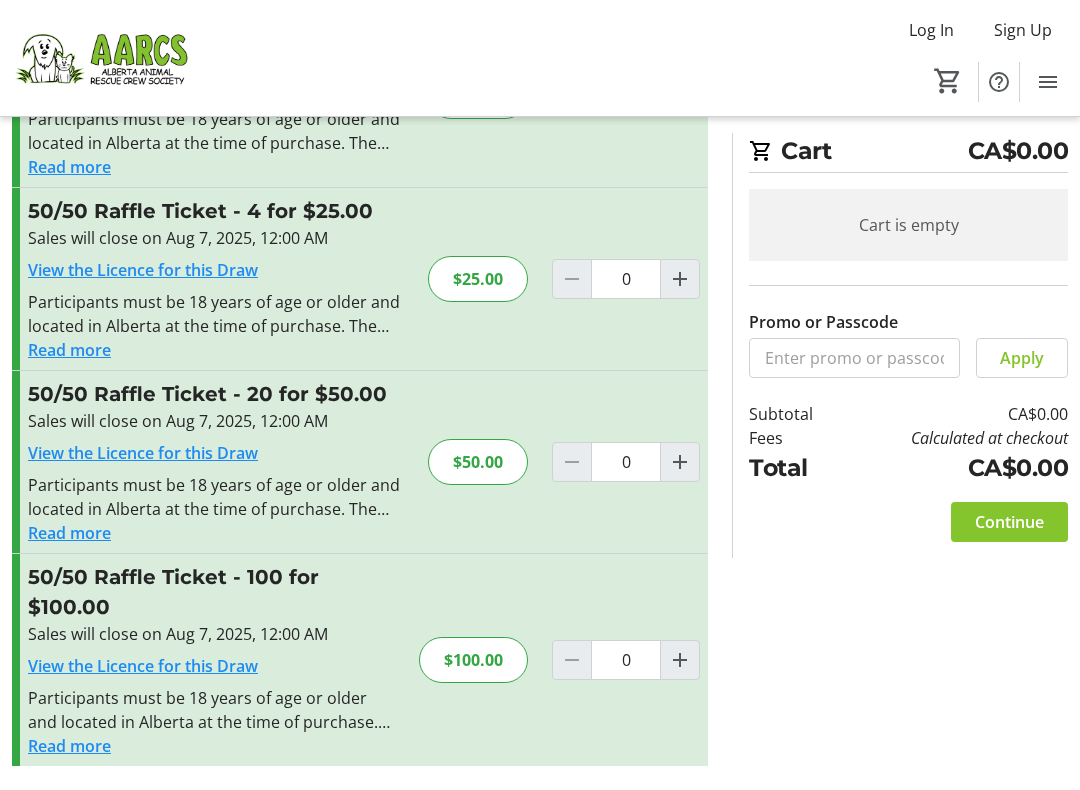 click on "$100.00" 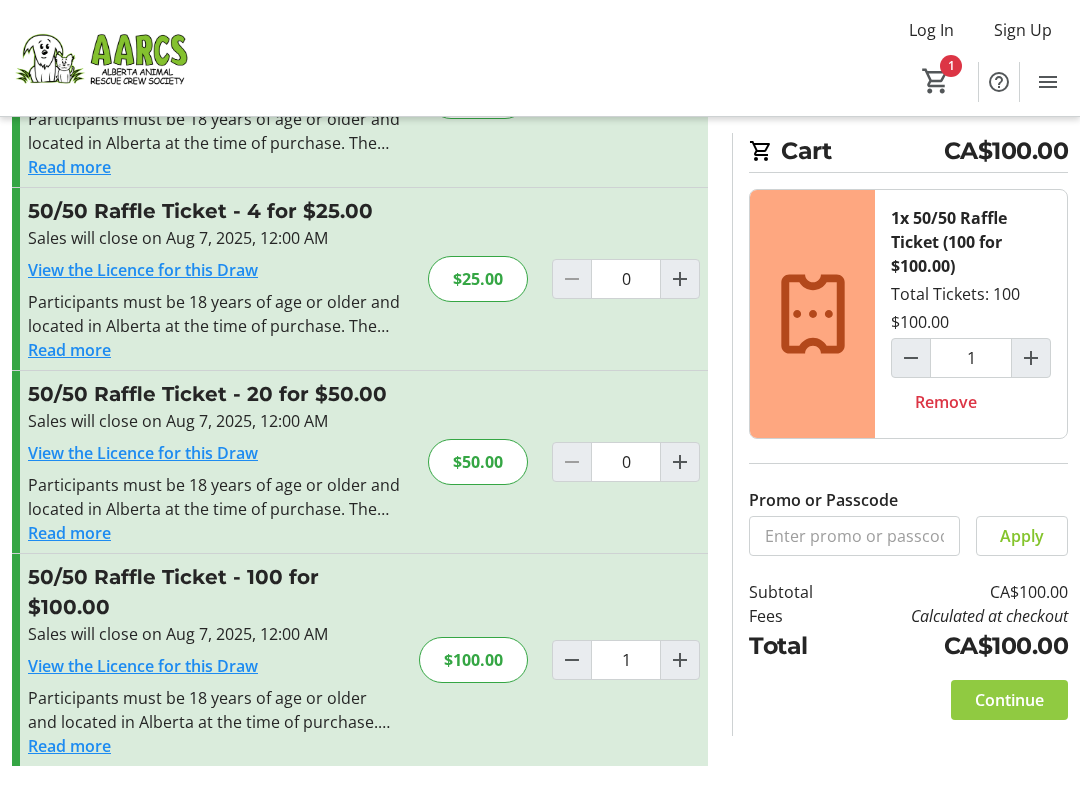 click on "Continue" 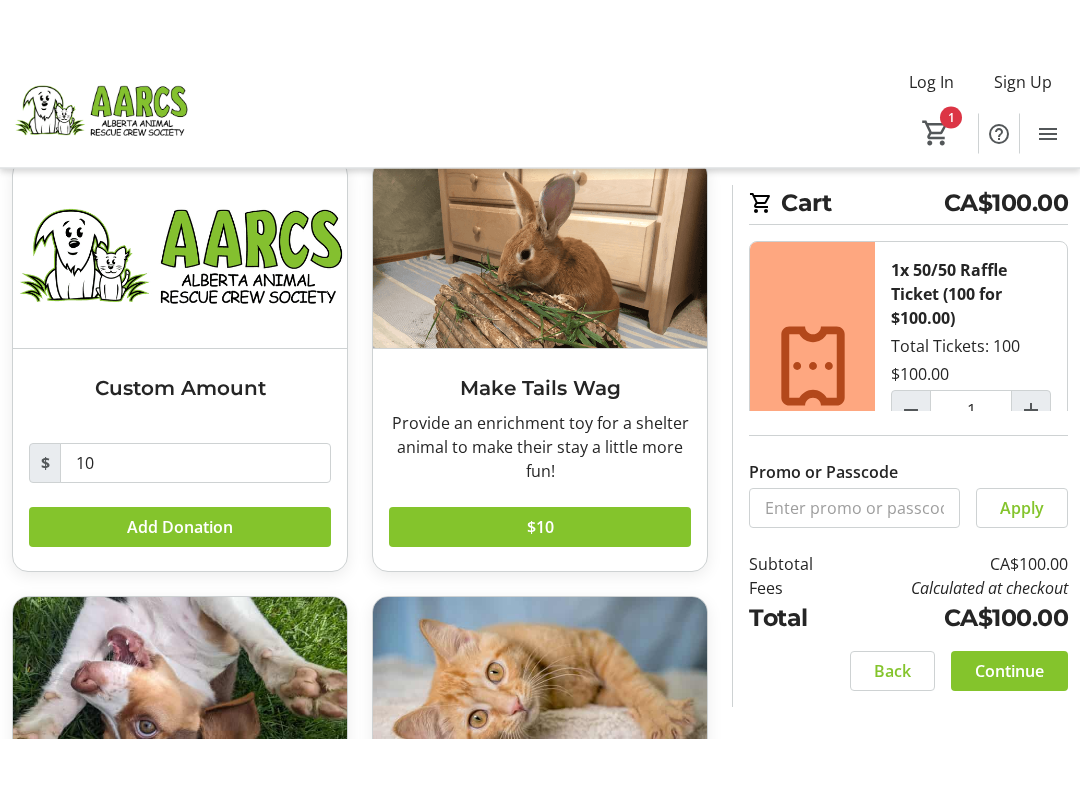 scroll, scrollTop: 119, scrollLeft: 0, axis: vertical 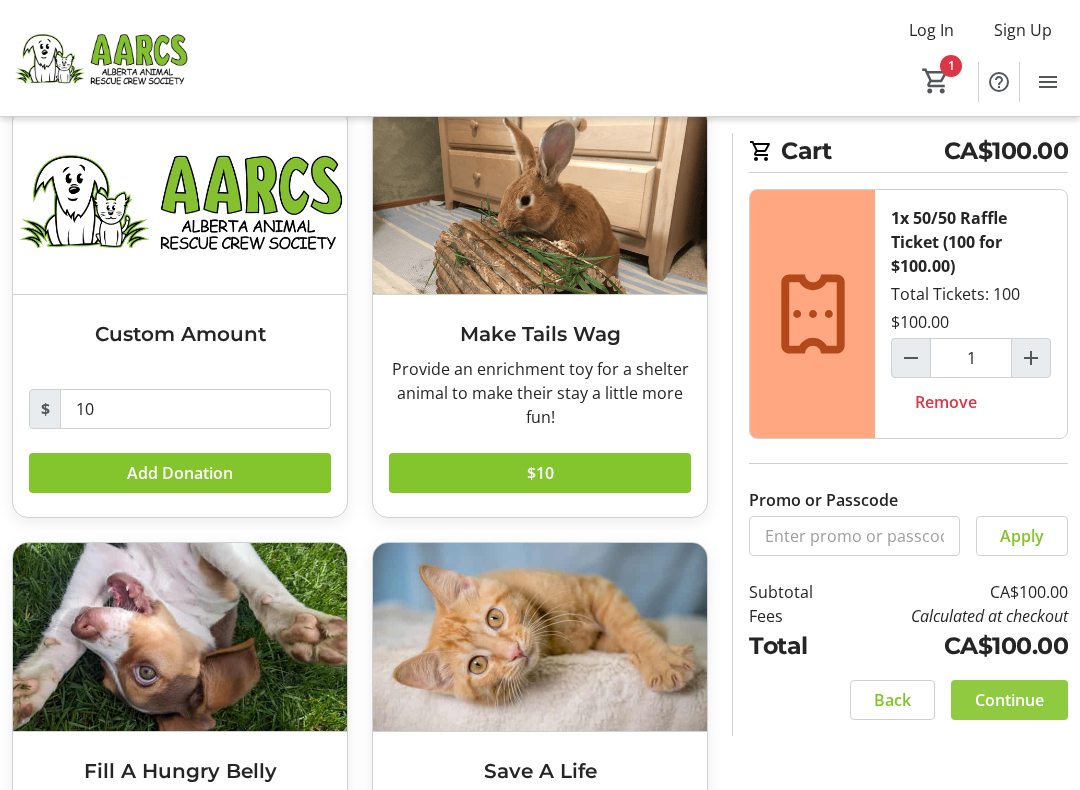 click 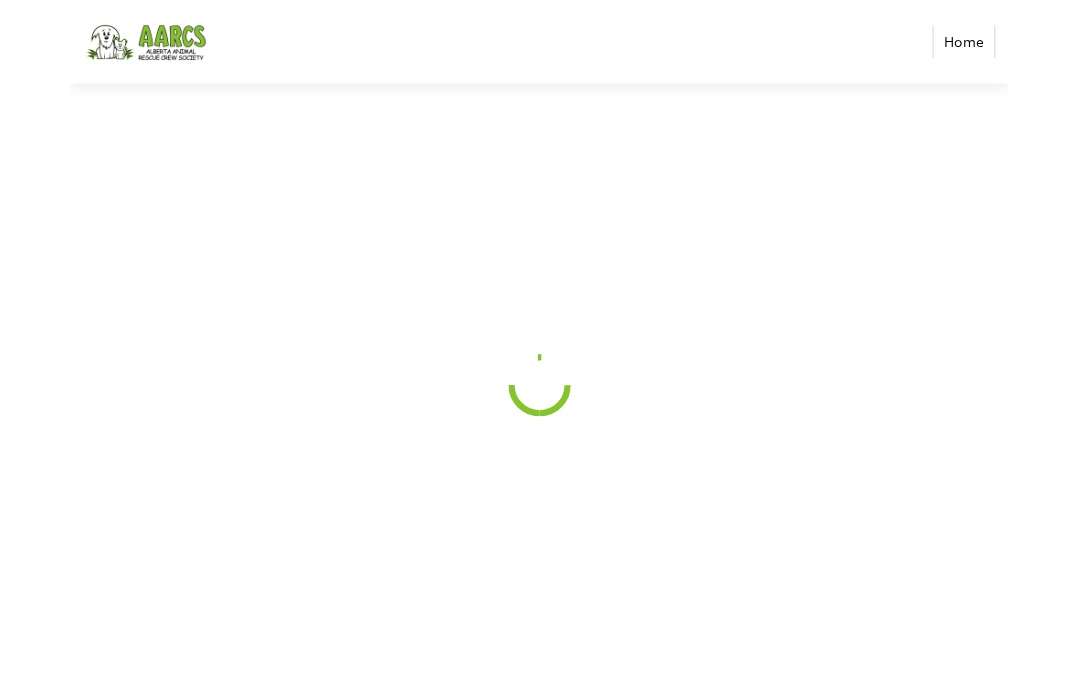 scroll, scrollTop: 0, scrollLeft: 0, axis: both 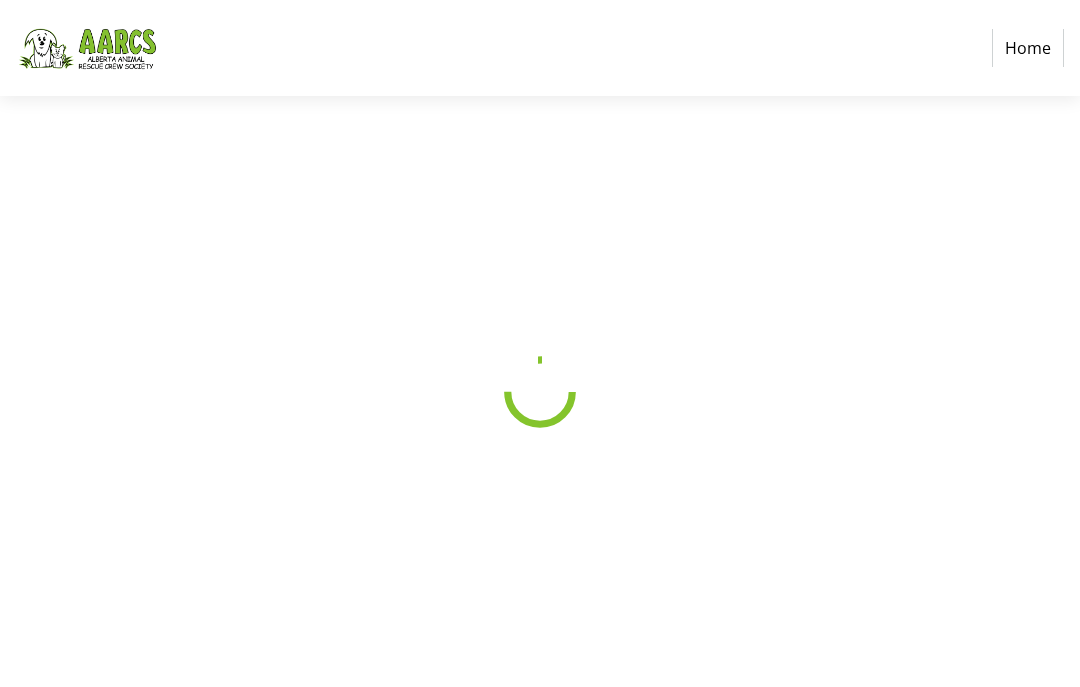 select on "CA" 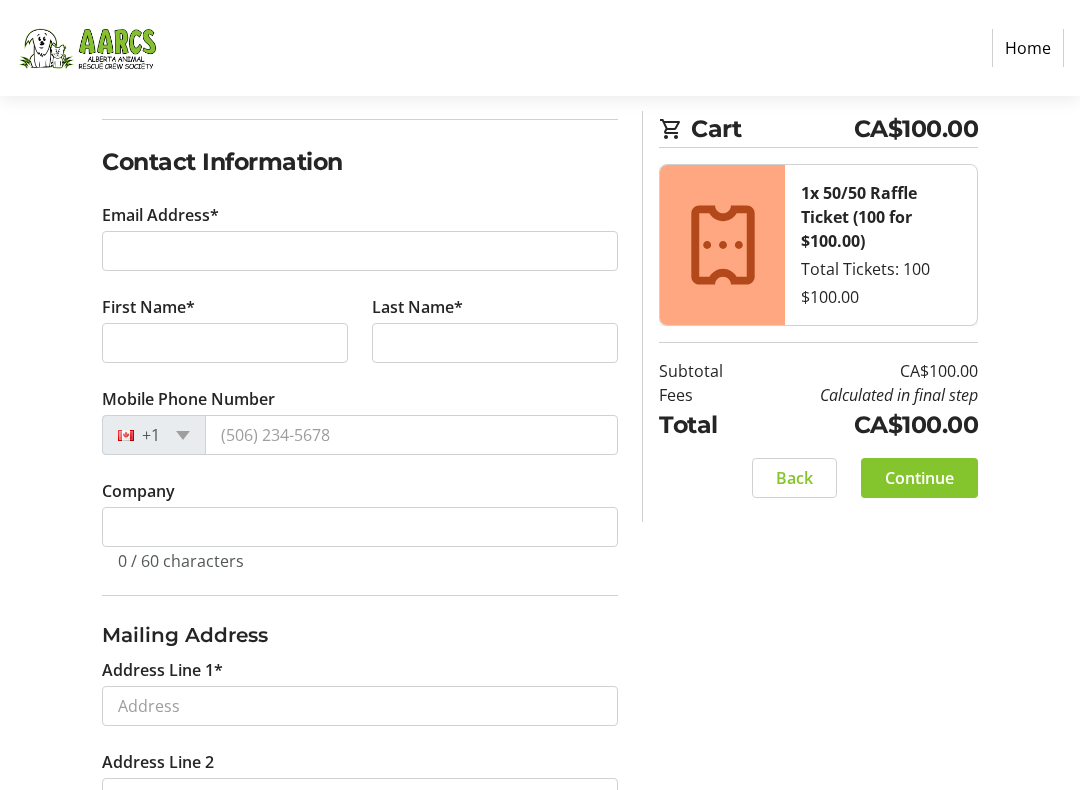 scroll, scrollTop: 297, scrollLeft: 0, axis: vertical 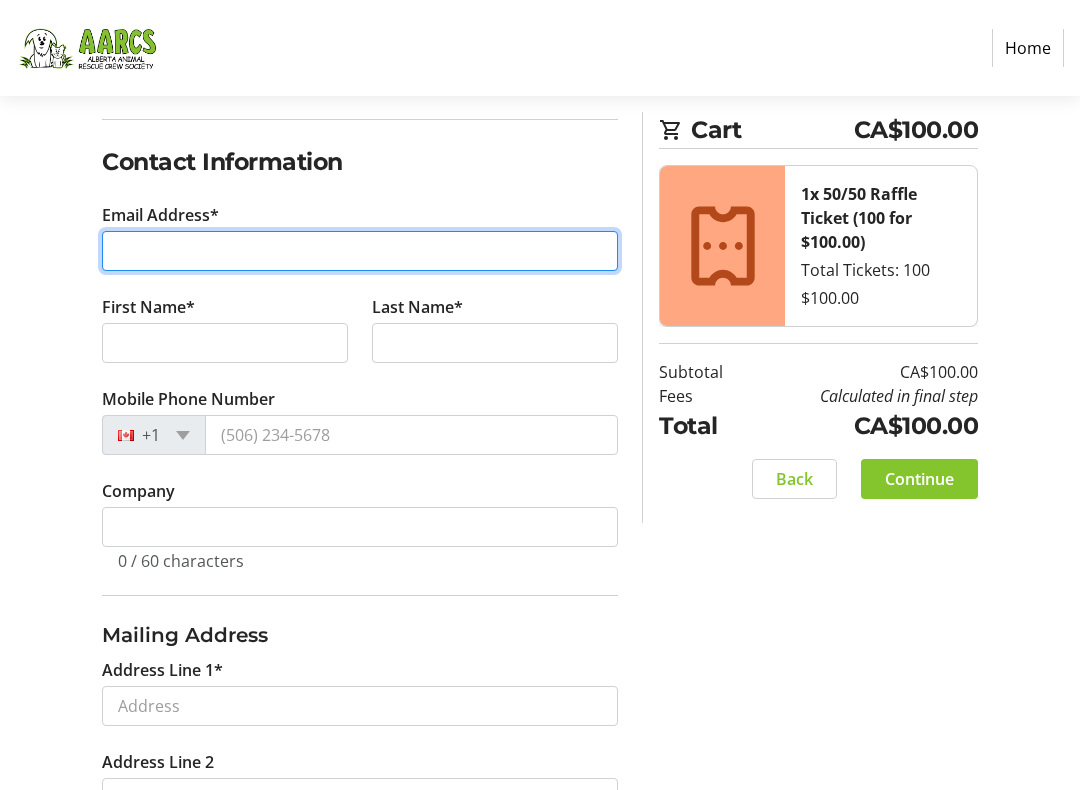 click on "Email Address*" at bounding box center [360, 251] 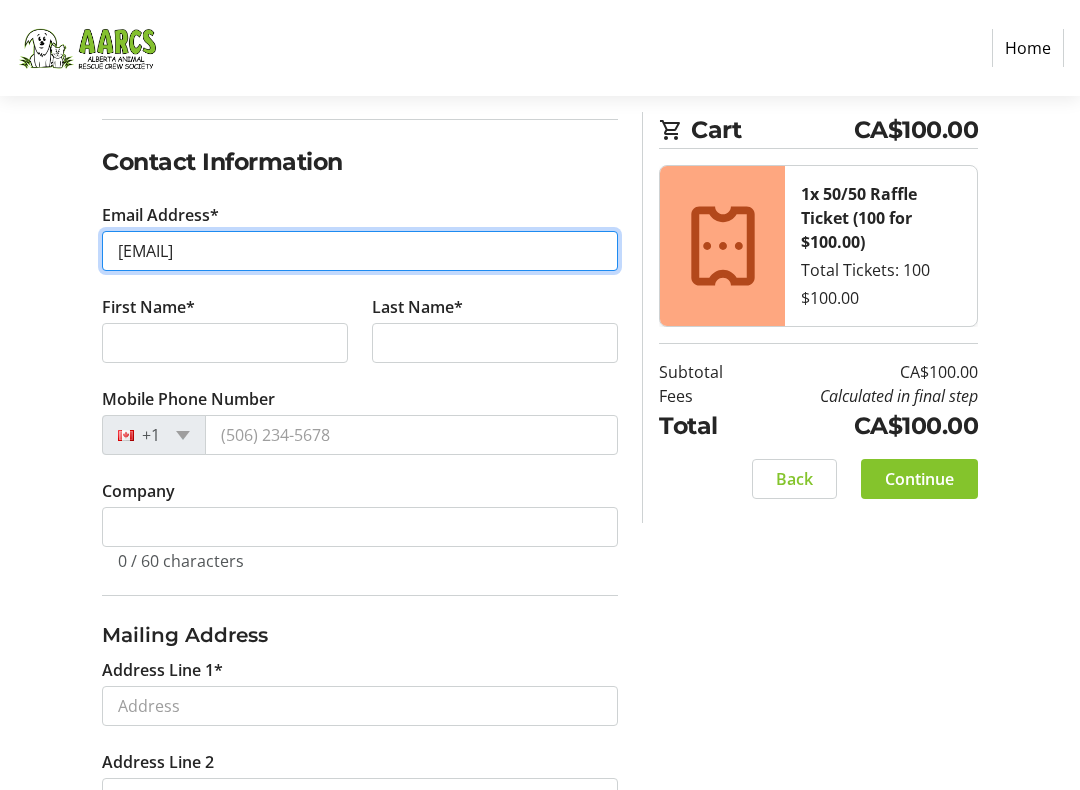 type on "[EMAIL]" 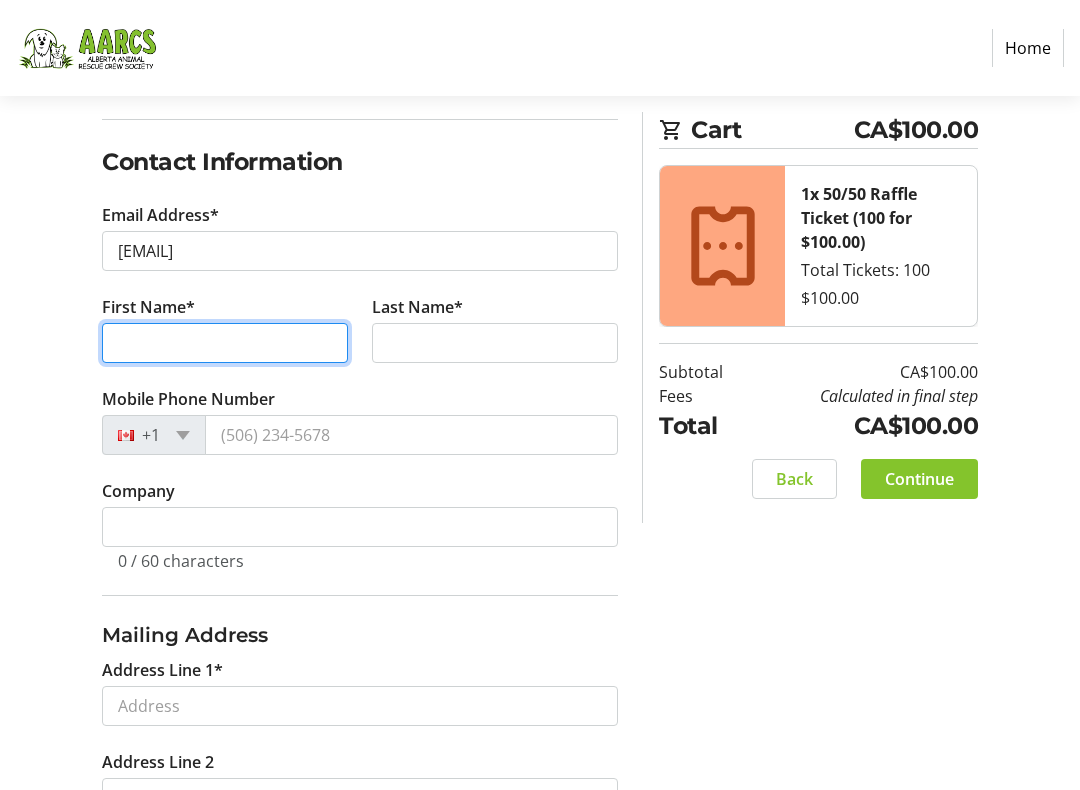 click on "First Name*" at bounding box center (225, 343) 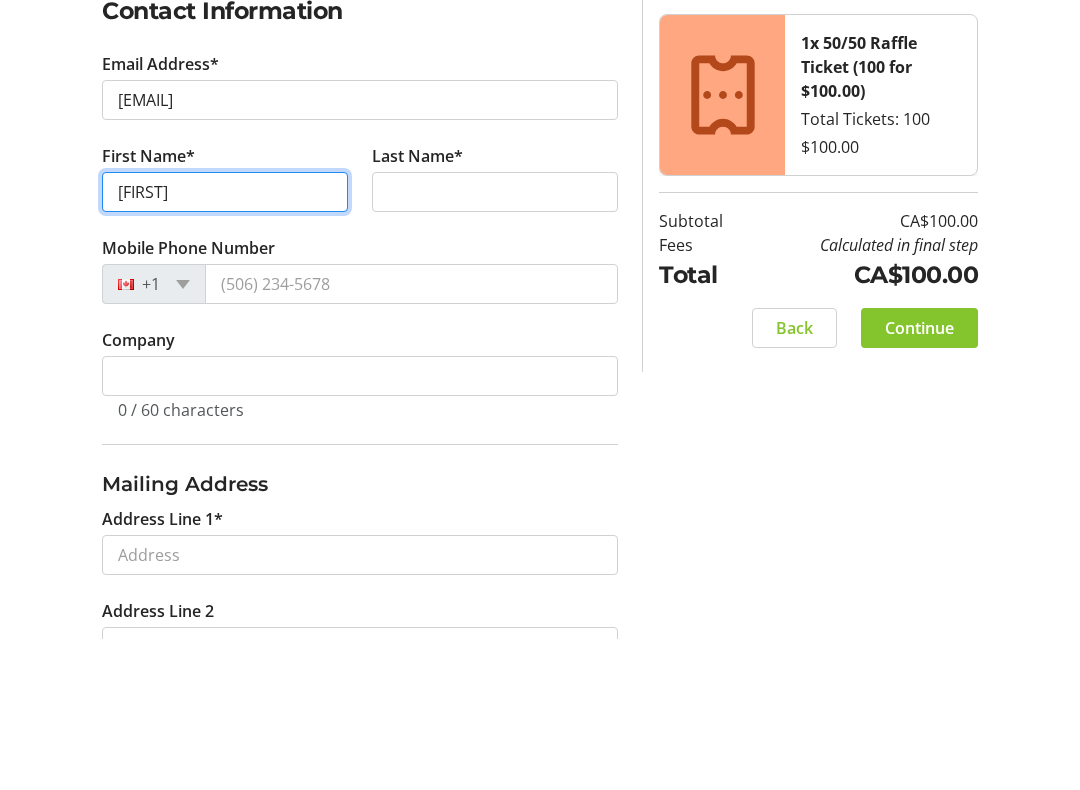 type on "[FIRST]" 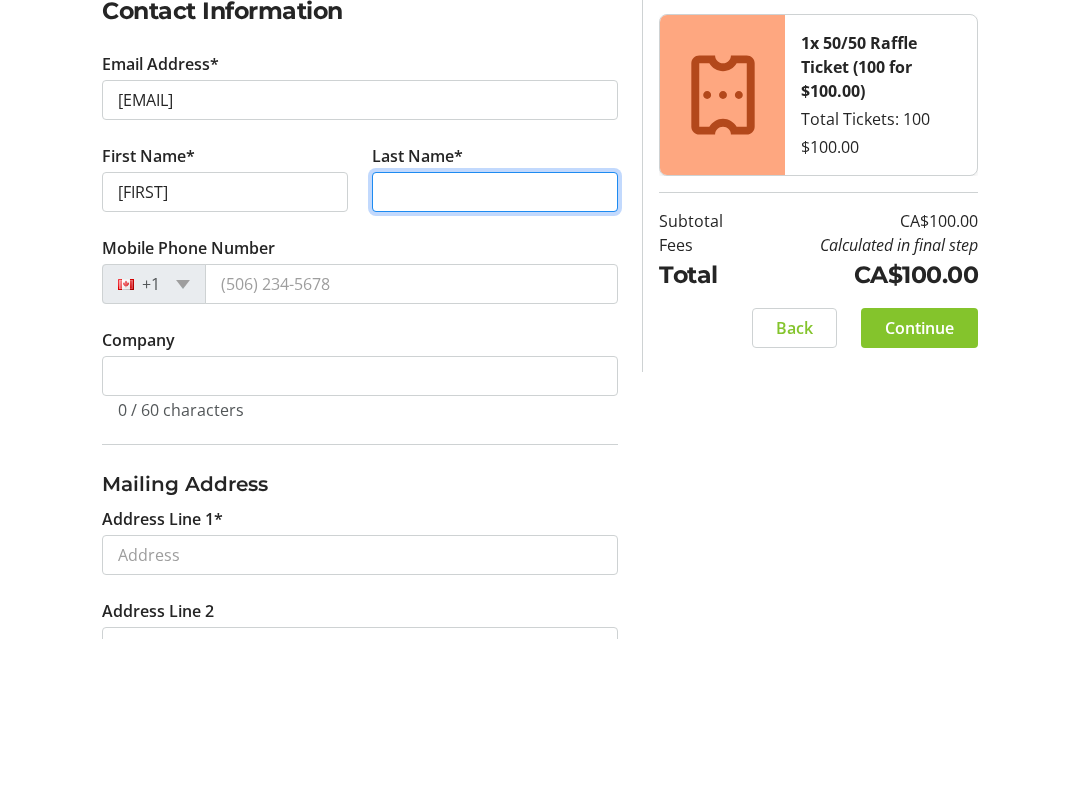 click on "Last Name*" at bounding box center (495, 343) 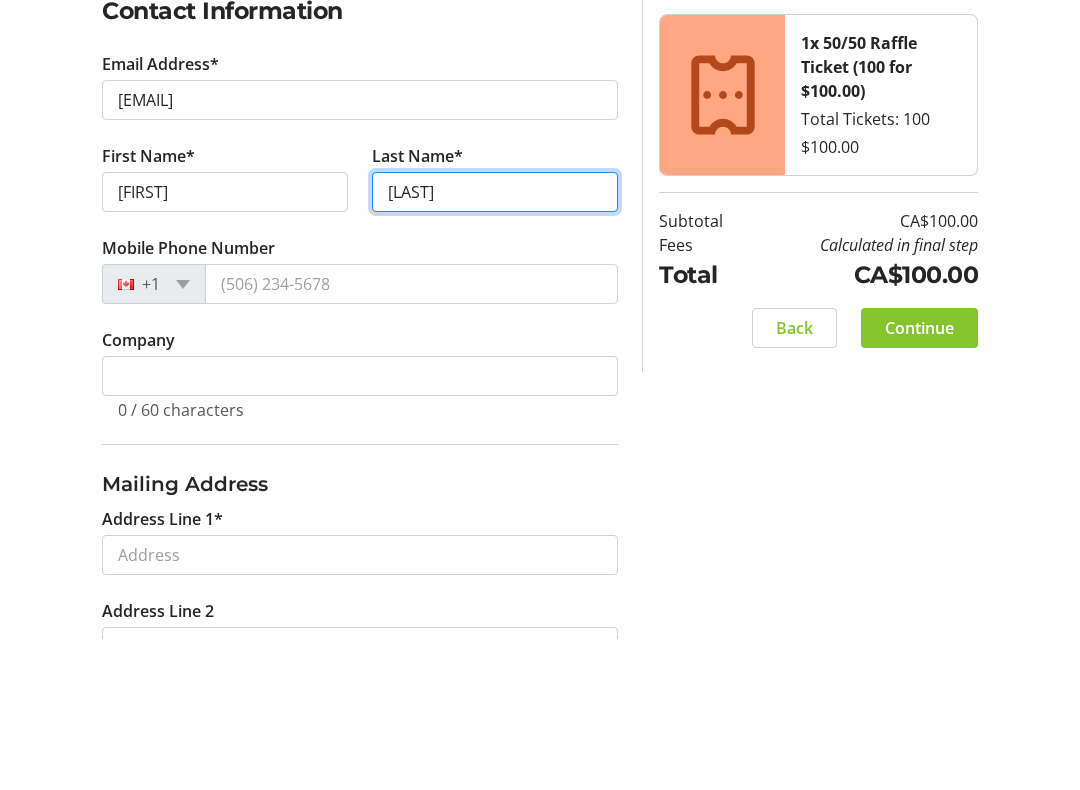 type on "[LAST]" 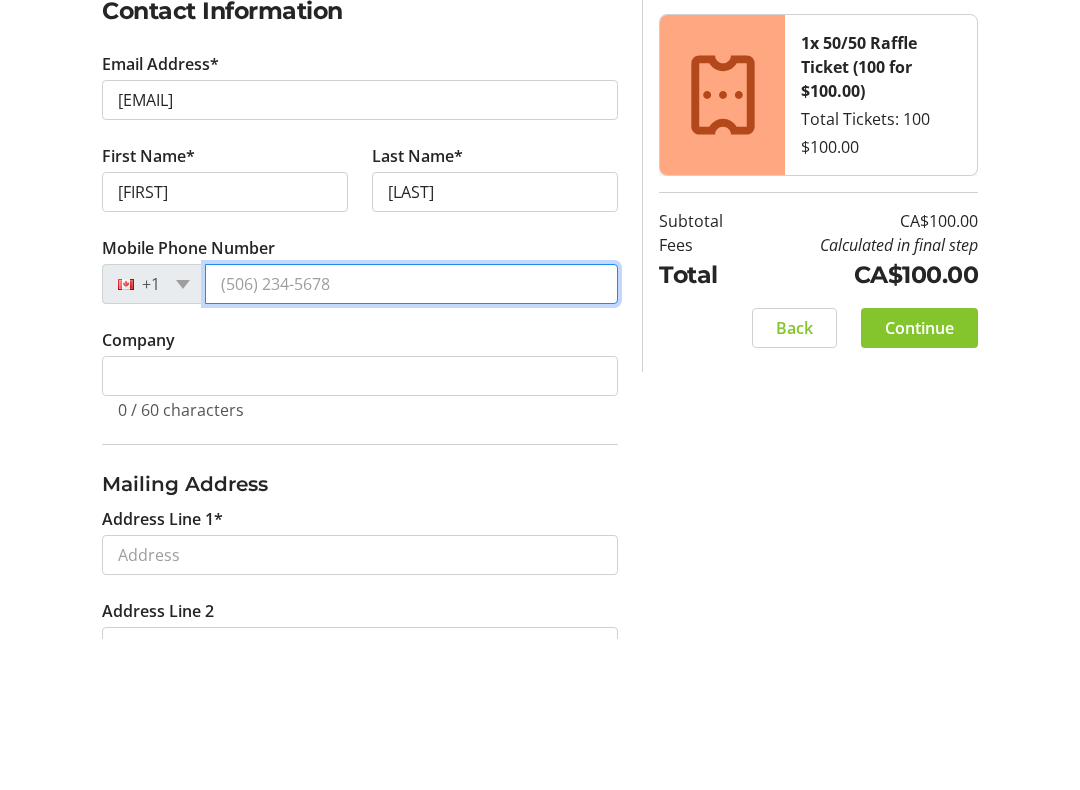 click on "Mobile Phone Number" at bounding box center (411, 435) 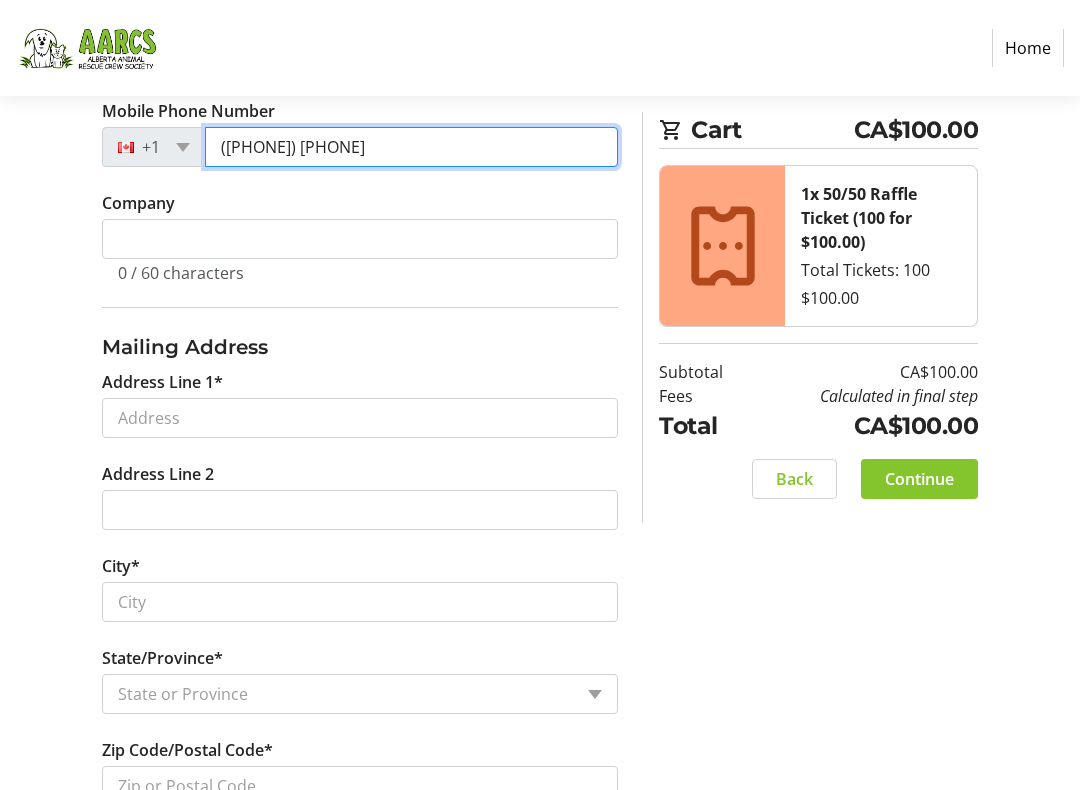 type on "([PHONE]) [PHONE]" 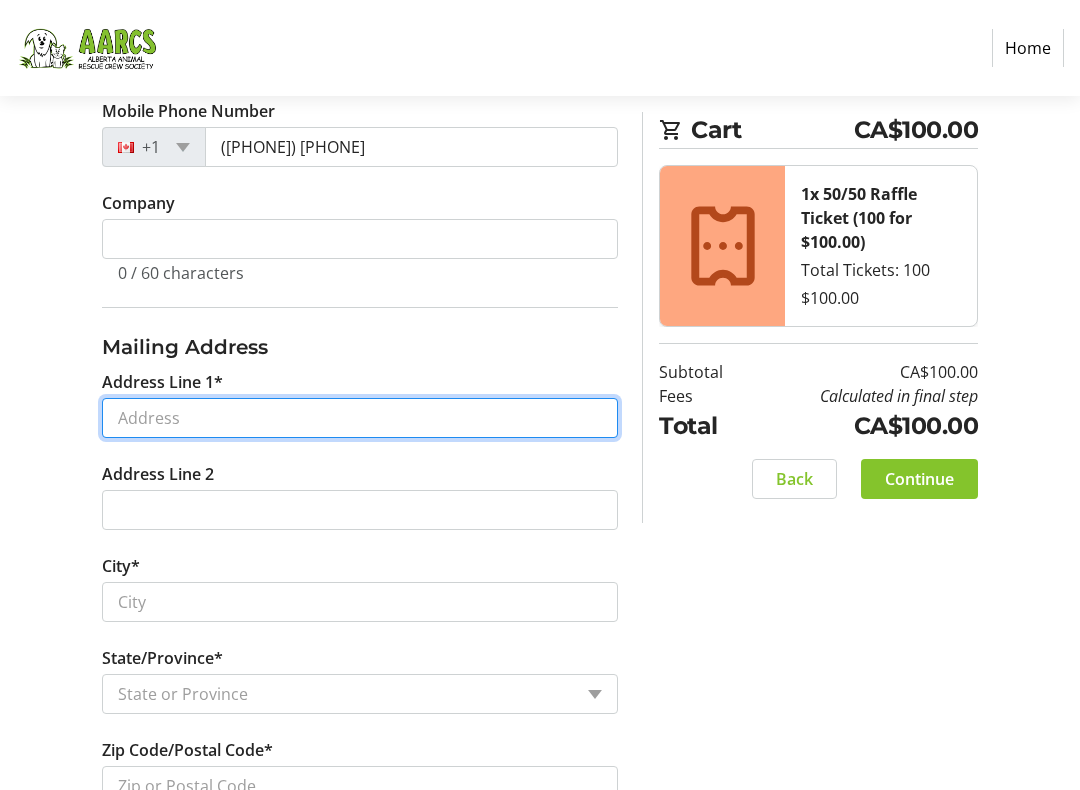click on "Address Line 1*" at bounding box center [360, 418] 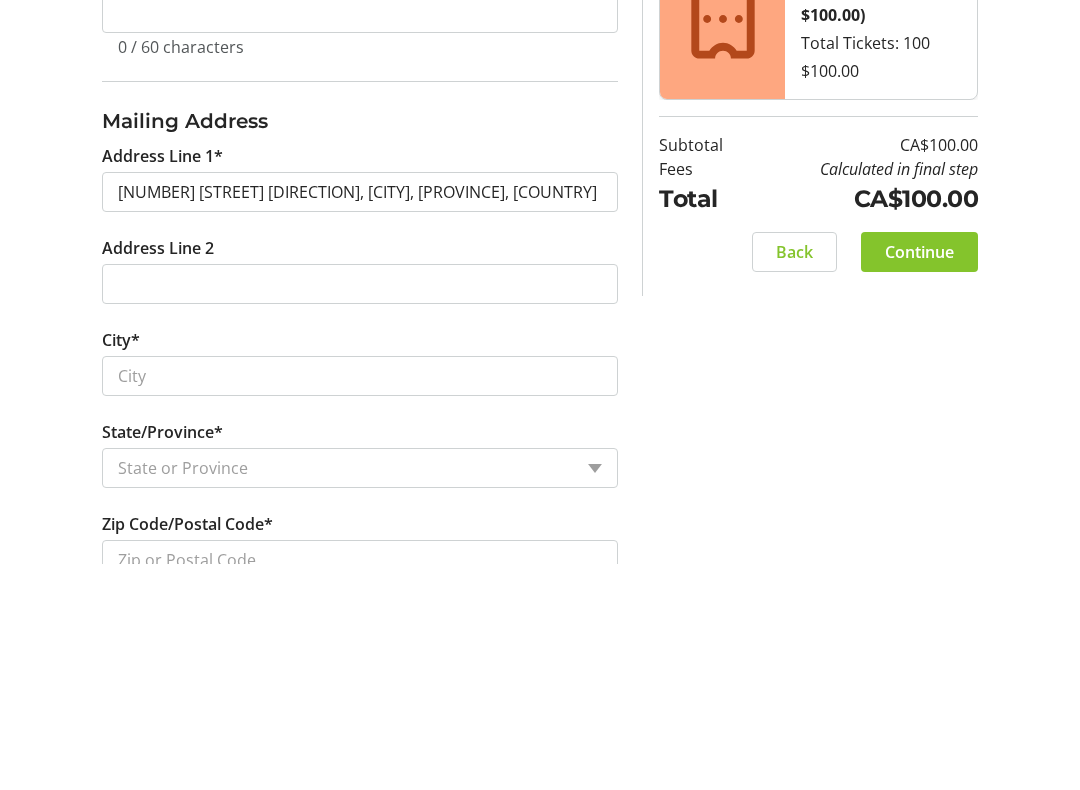 type on "[NUMBER] [STREET] [DIRECTION]" 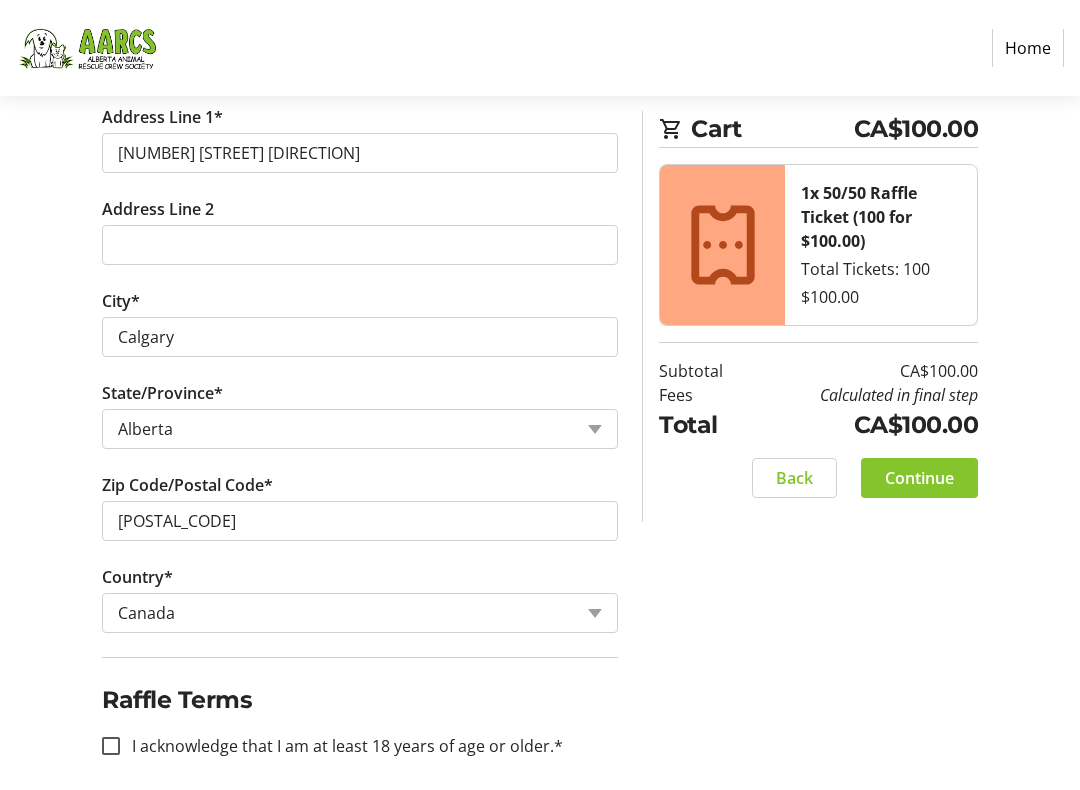 scroll, scrollTop: 864, scrollLeft: 0, axis: vertical 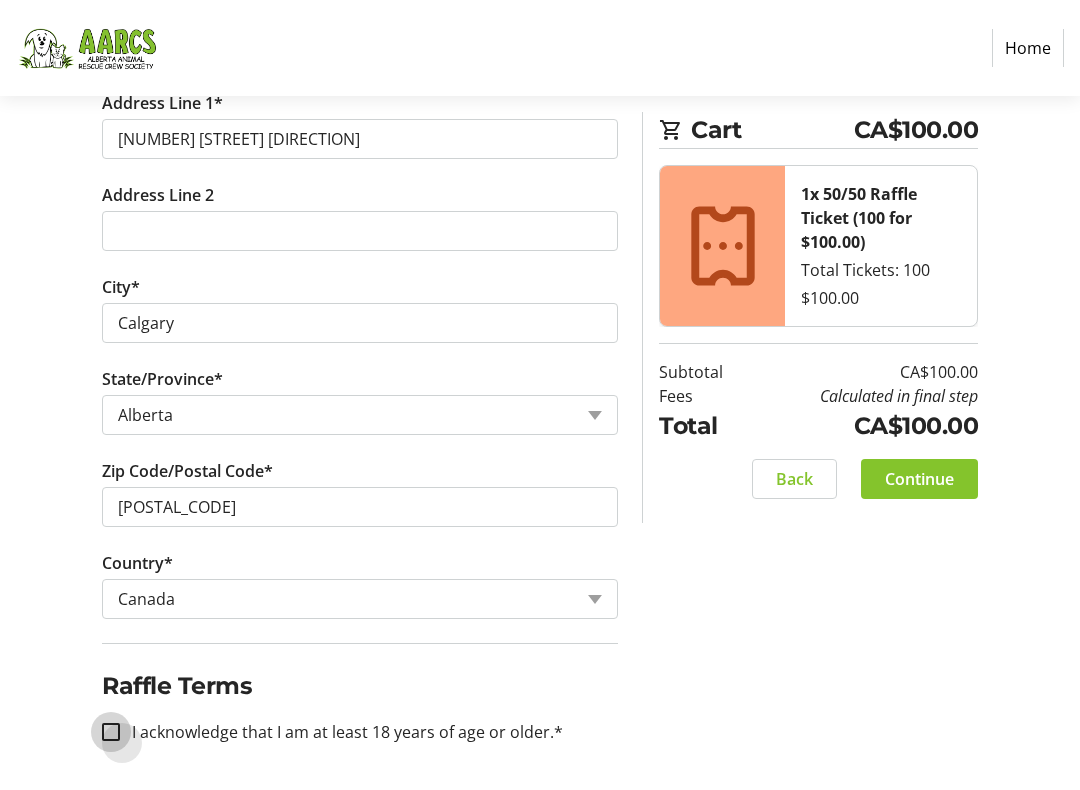 click on "I acknowledge that I am at least 18 years of age or older.*" at bounding box center [111, 732] 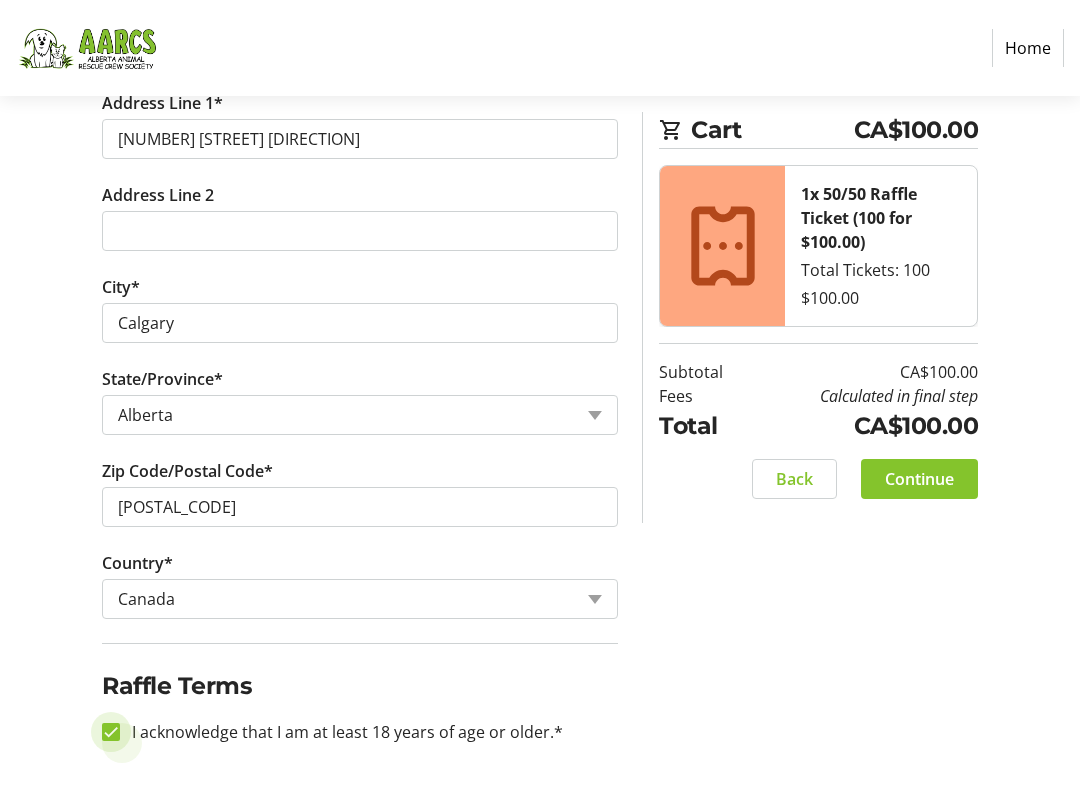 checkbox on "true" 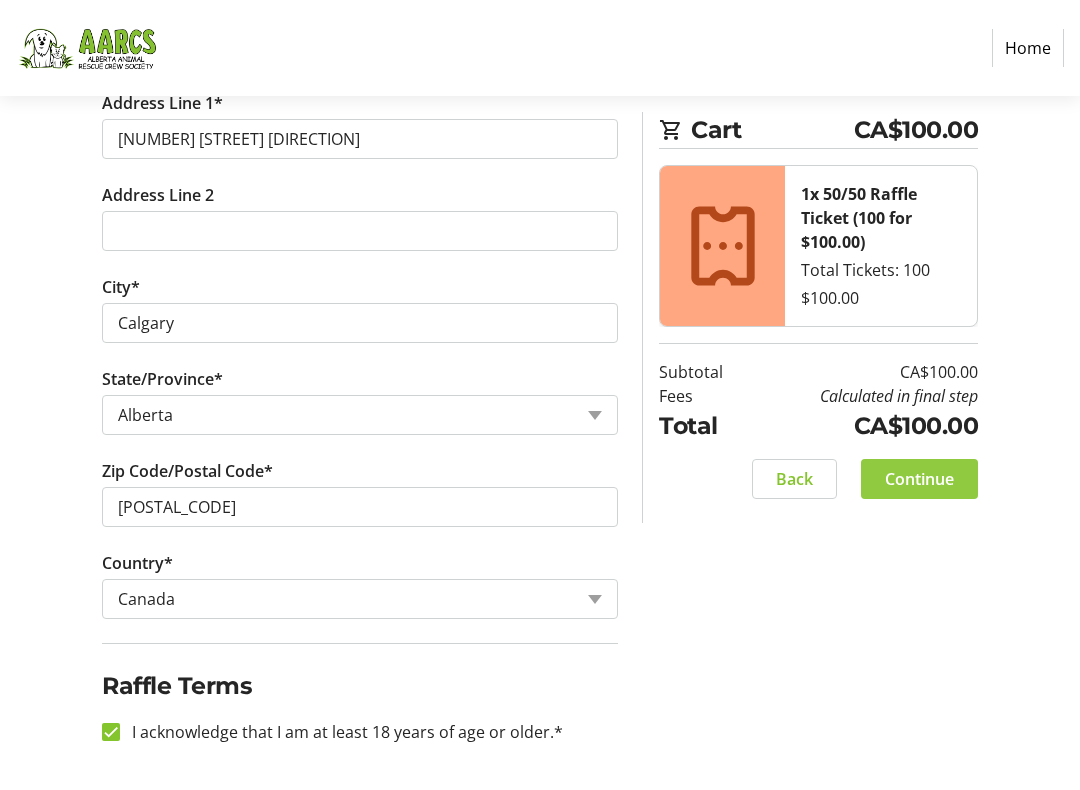 click on "Continue" 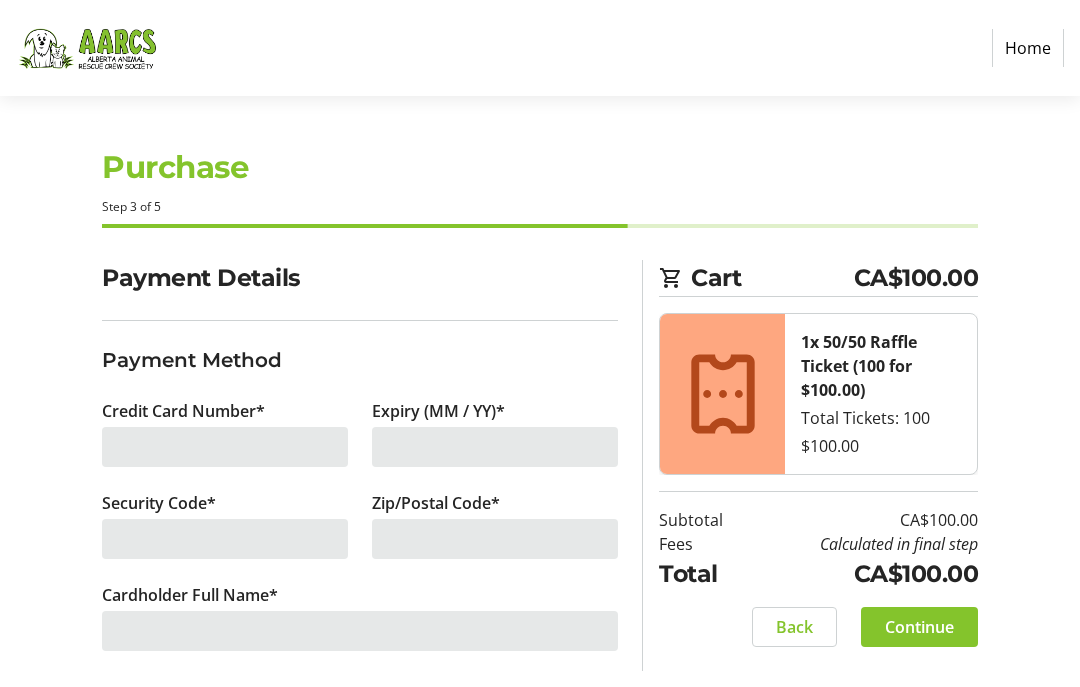 scroll, scrollTop: 11, scrollLeft: 0, axis: vertical 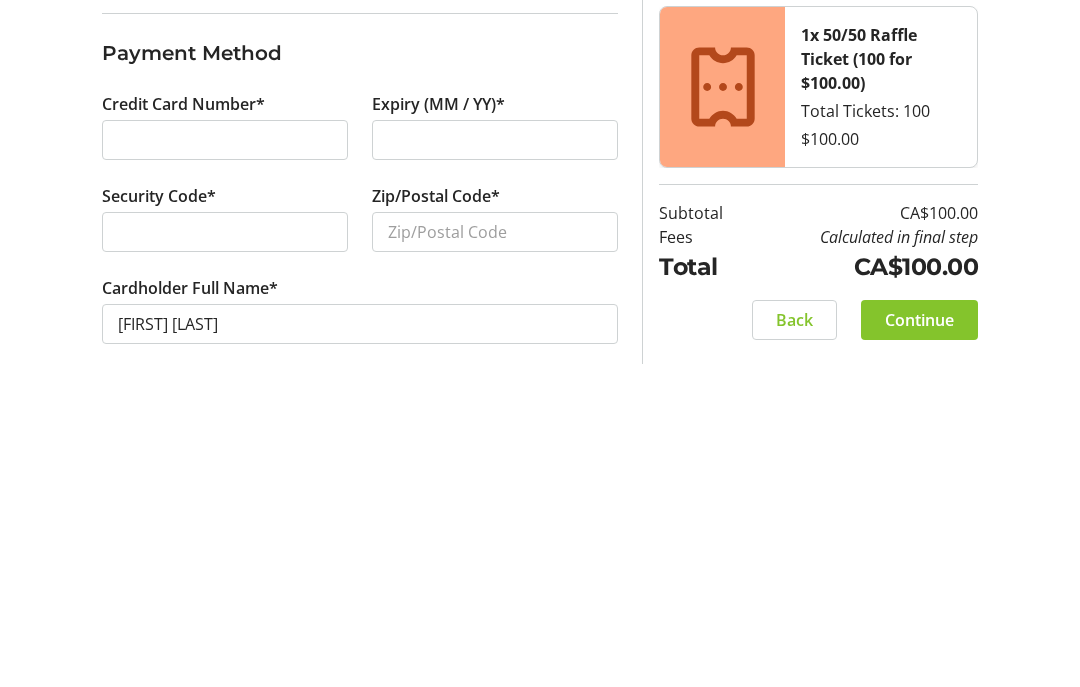 click at bounding box center [495, 436] 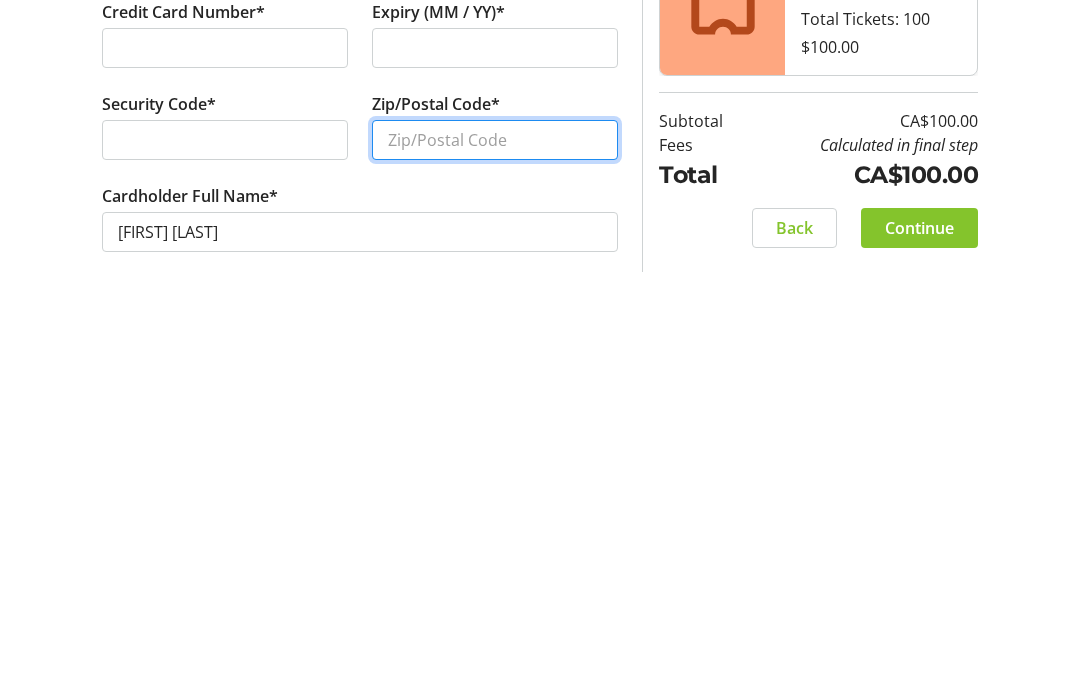 click on "Zip/Postal Code*" at bounding box center [495, 528] 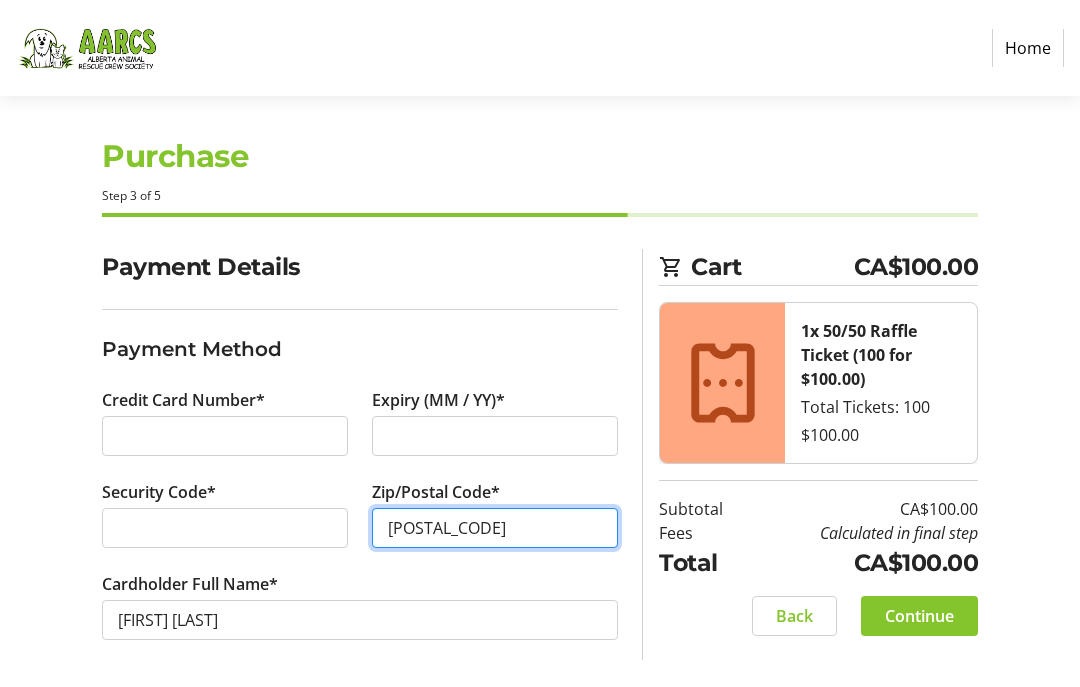 type on "[POSTAL_CODE]" 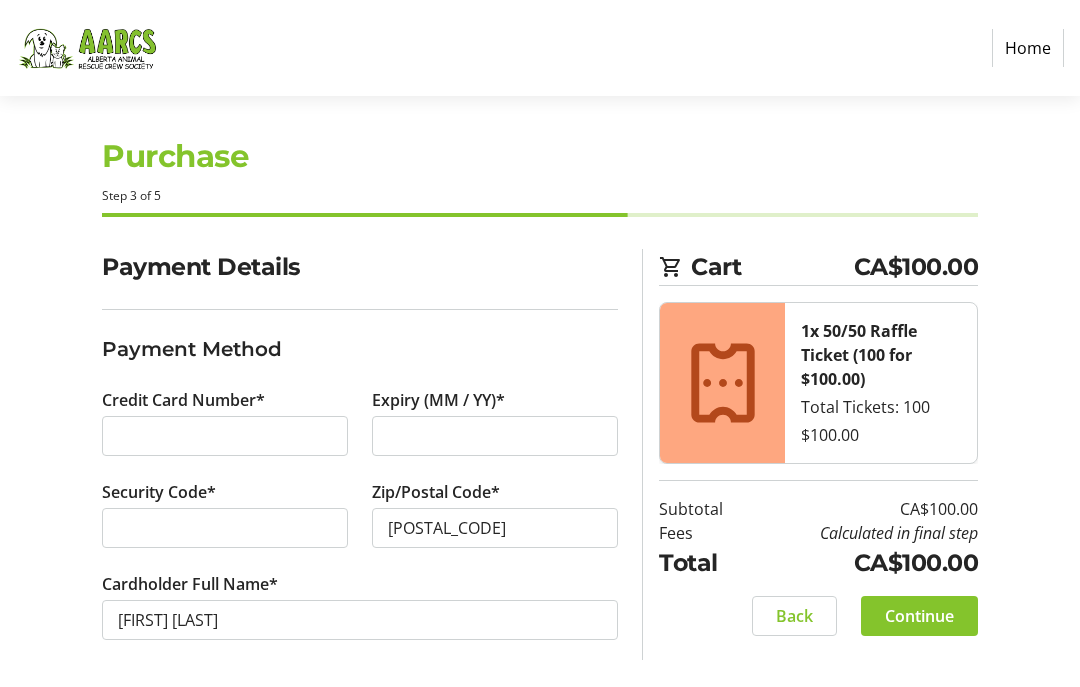 click on "Continue" 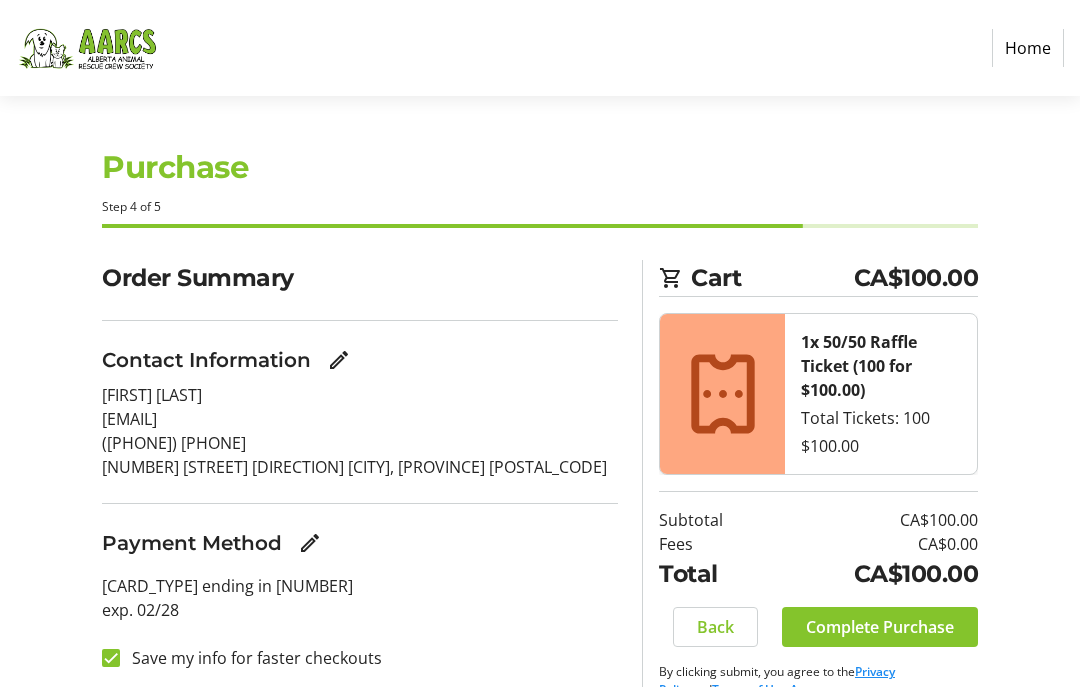 scroll, scrollTop: 35, scrollLeft: 0, axis: vertical 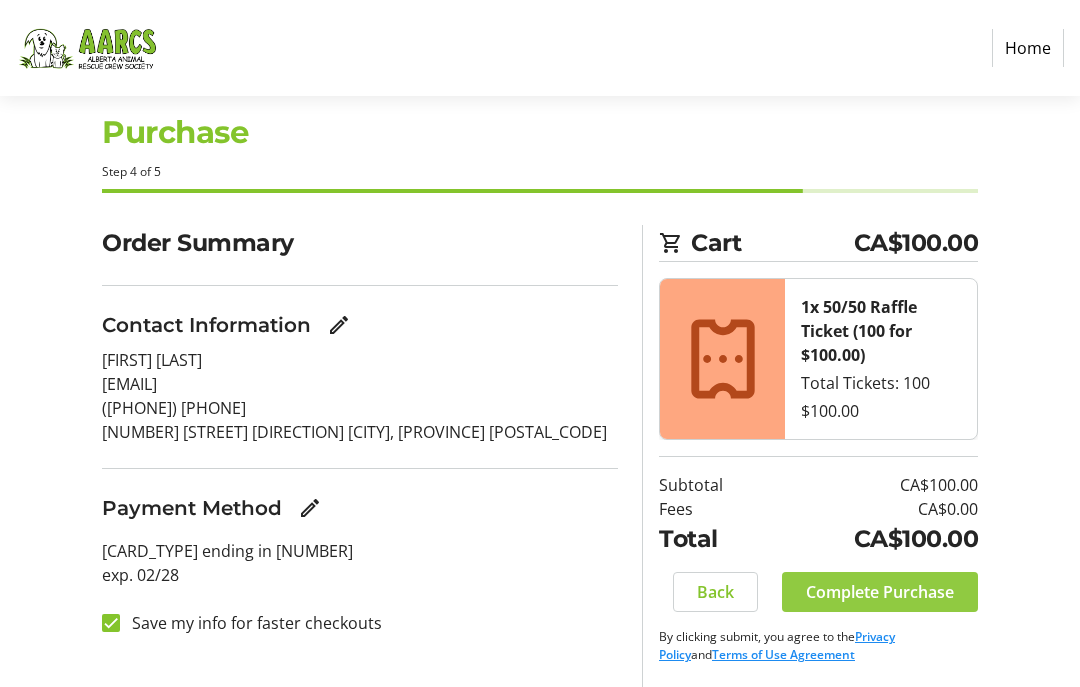 click on "Complete Purchase" 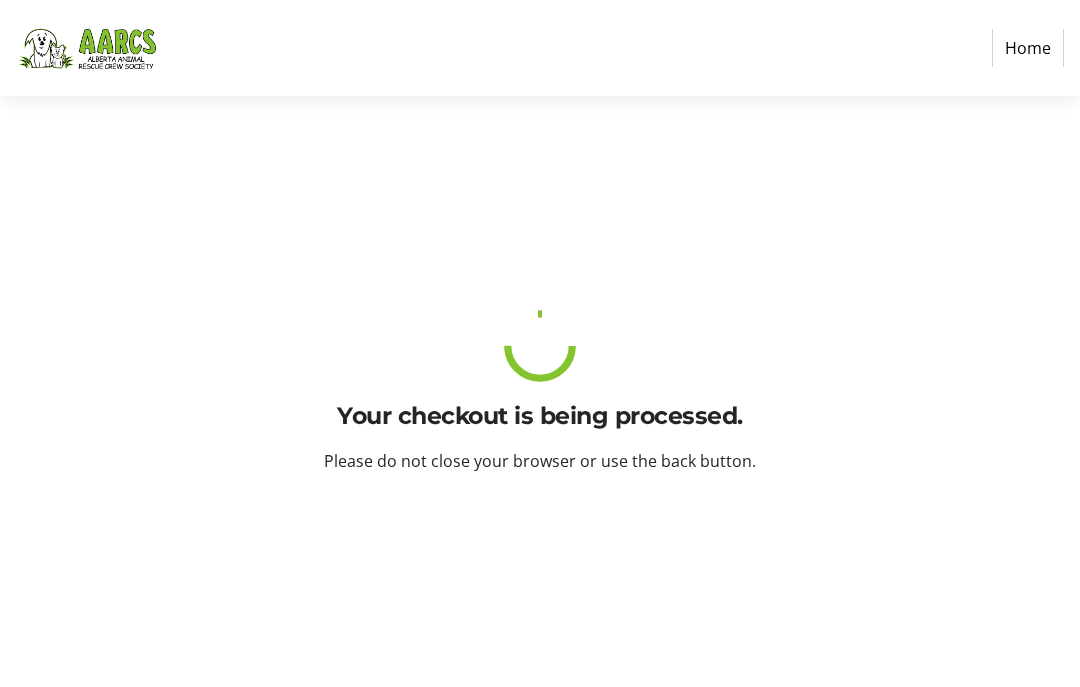 scroll, scrollTop: 0, scrollLeft: 0, axis: both 